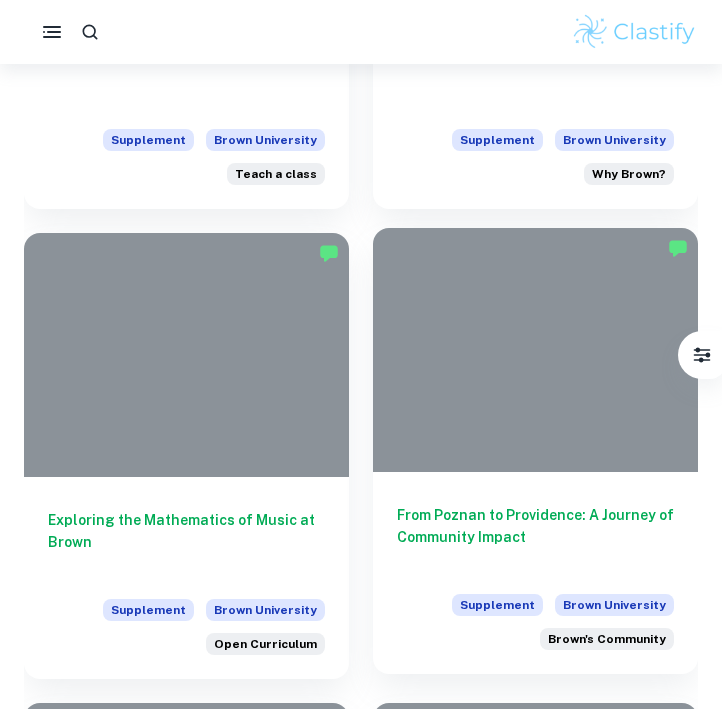 scroll, scrollTop: 2165, scrollLeft: 0, axis: vertical 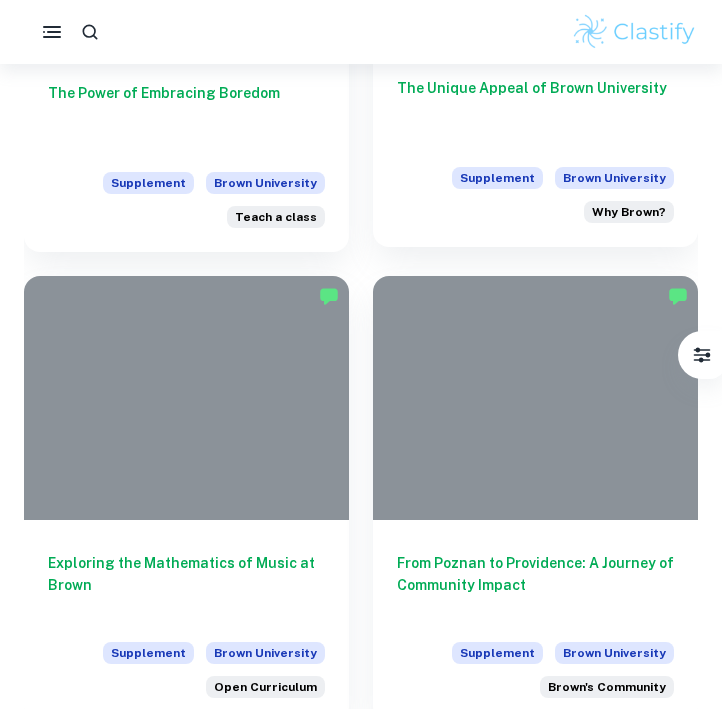 click on "Supplement Brown University Why Brown?" at bounding box center [535, 195] 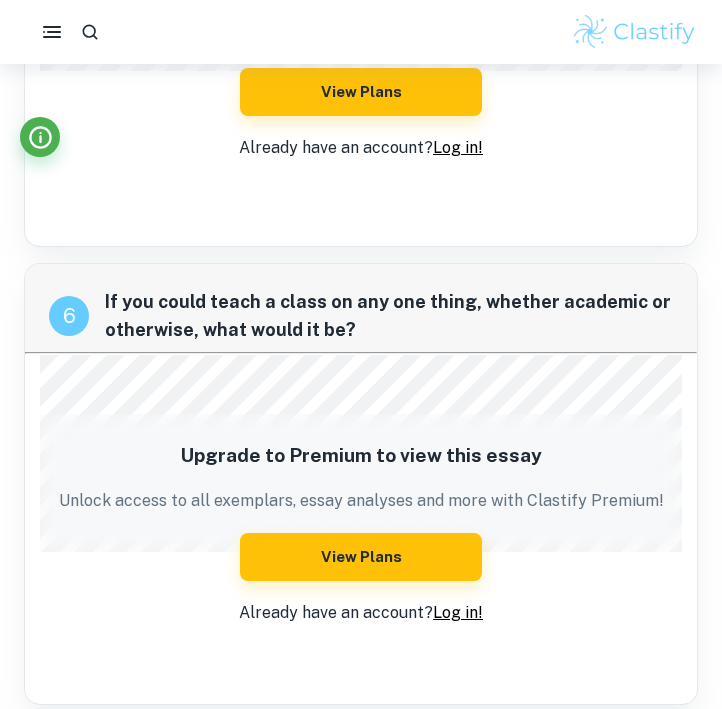 scroll, scrollTop: 2852, scrollLeft: 0, axis: vertical 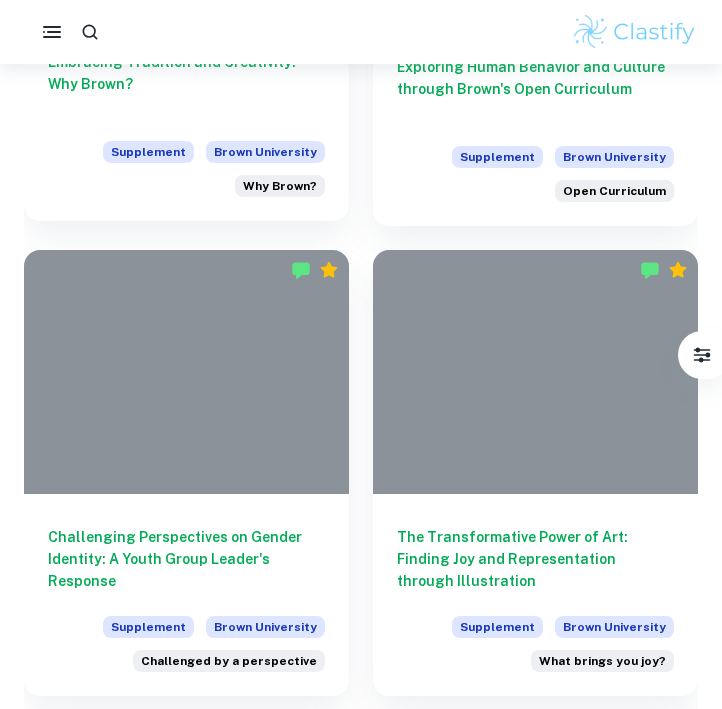click on "Supplement Brown University Why Brown?" at bounding box center [186, 169] 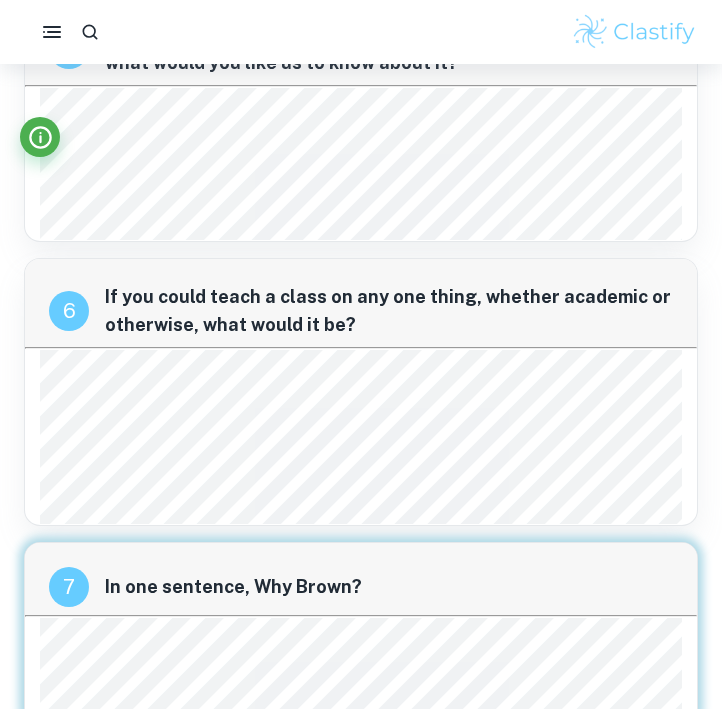 scroll, scrollTop: 2174, scrollLeft: 0, axis: vertical 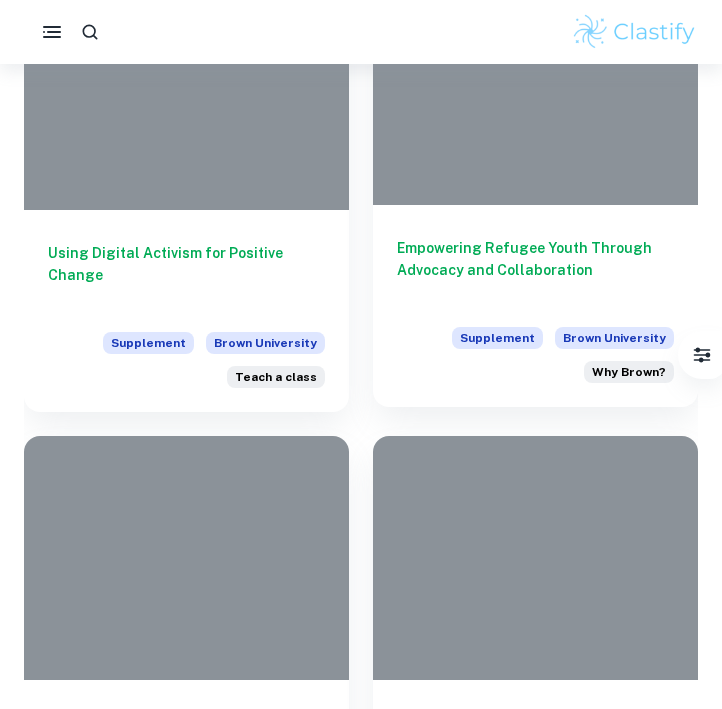 click on "Empowering Refugee Youth Through Advocacy and Collaboration Supplement Brown University Why Brown?" at bounding box center [535, 306] 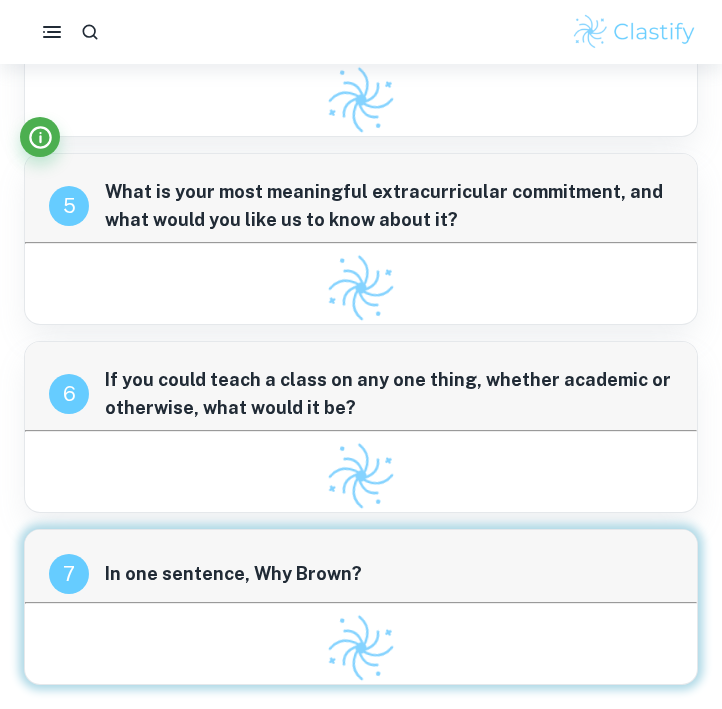 scroll, scrollTop: 2196, scrollLeft: 0, axis: vertical 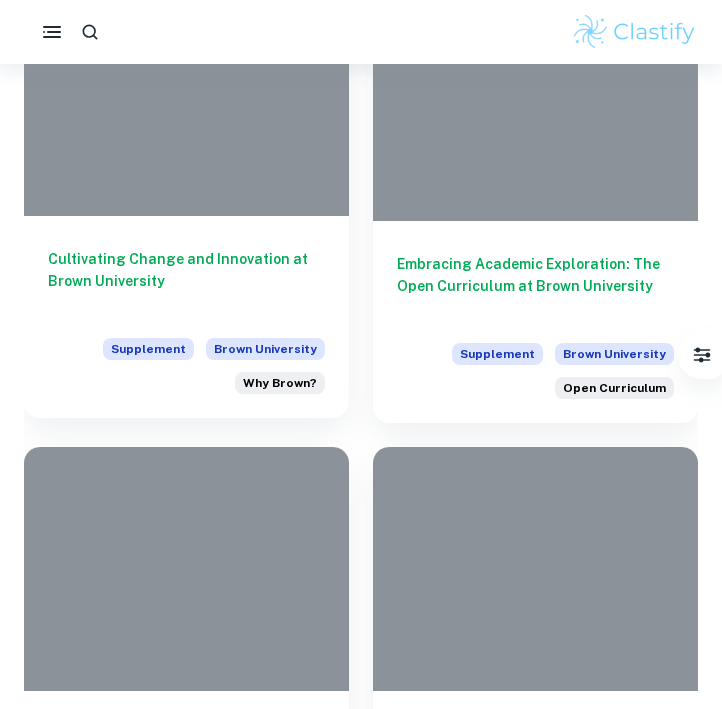 click on "Cultivating Change and Innovation at Brown University" at bounding box center [186, 281] 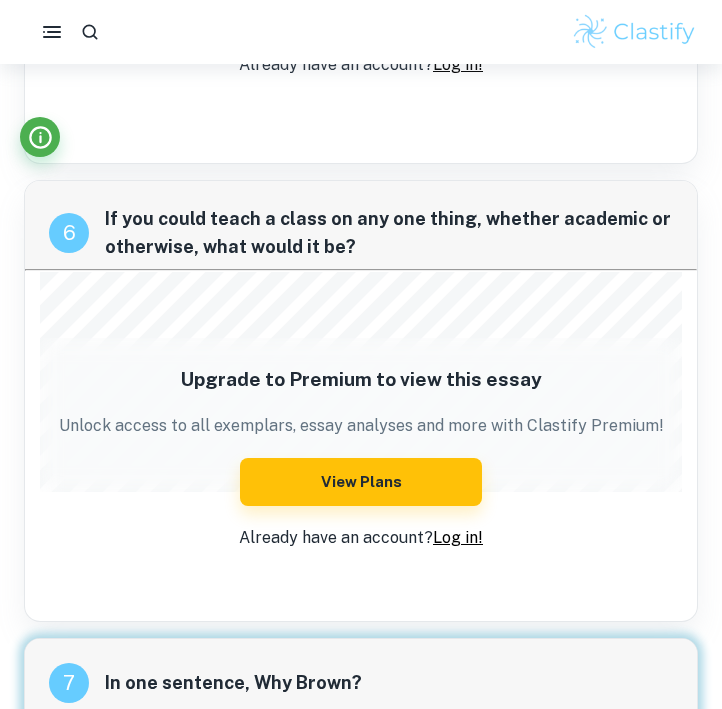 scroll, scrollTop: 3039, scrollLeft: 0, axis: vertical 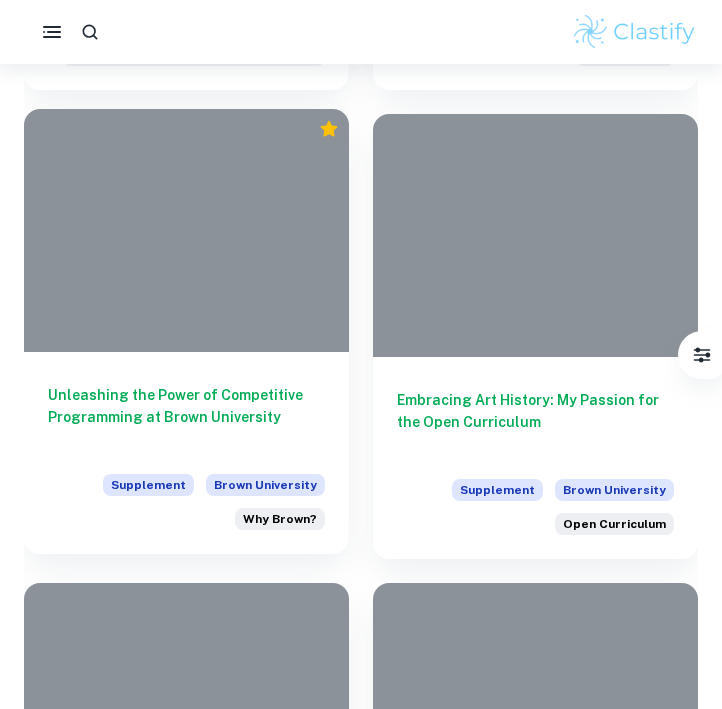 click on "Unleashing the Power of Competitive Programming at Brown University Supplement Brown University Why Brown?" at bounding box center [186, 453] 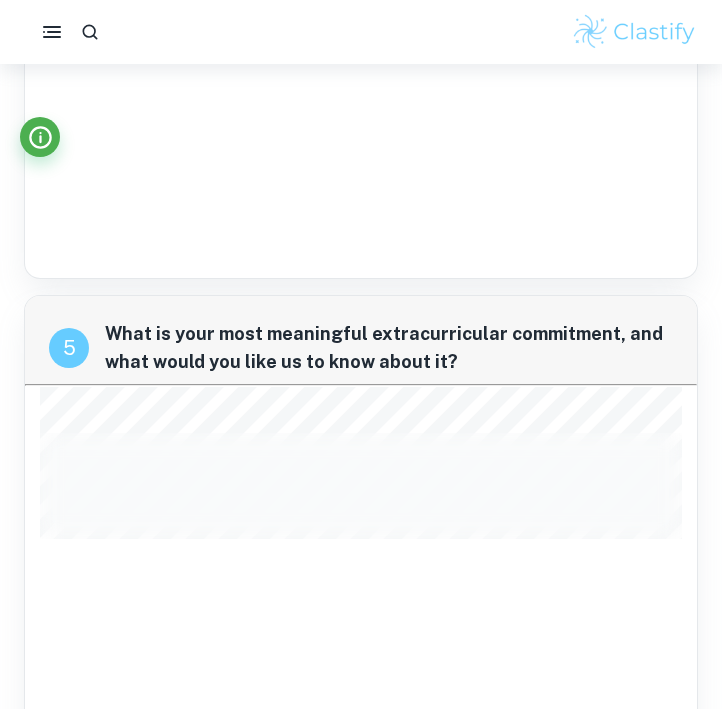 scroll, scrollTop: 2515, scrollLeft: 0, axis: vertical 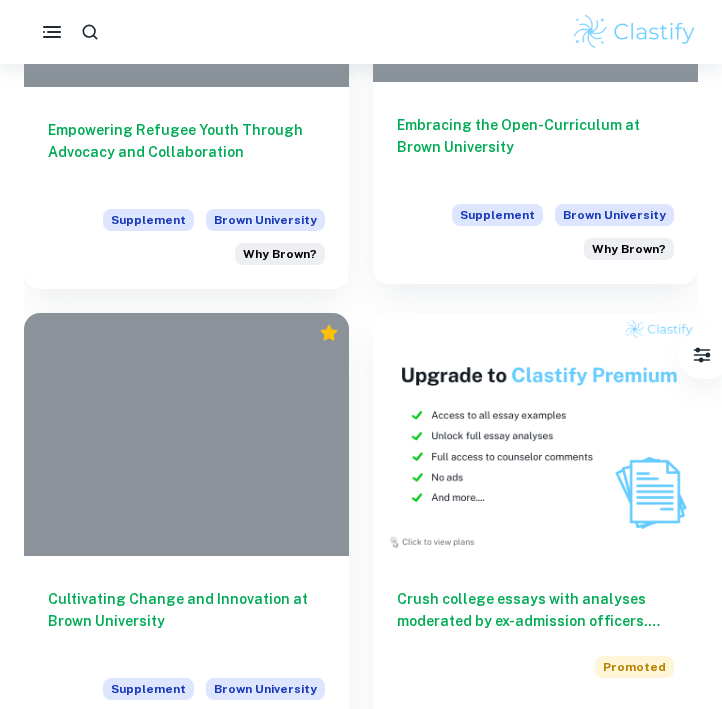 click on "Supplement Brown University Why Brown?" at bounding box center (535, 232) 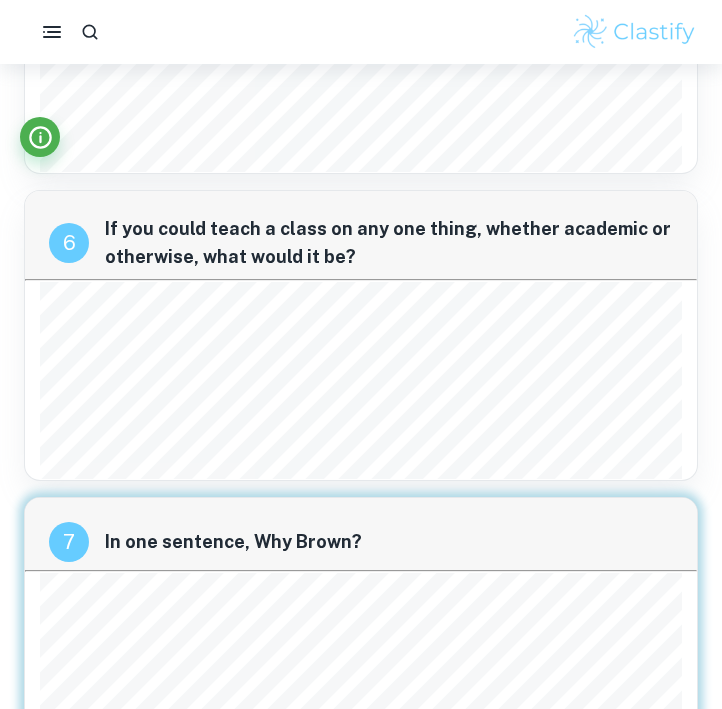 scroll, scrollTop: 3132, scrollLeft: 0, axis: vertical 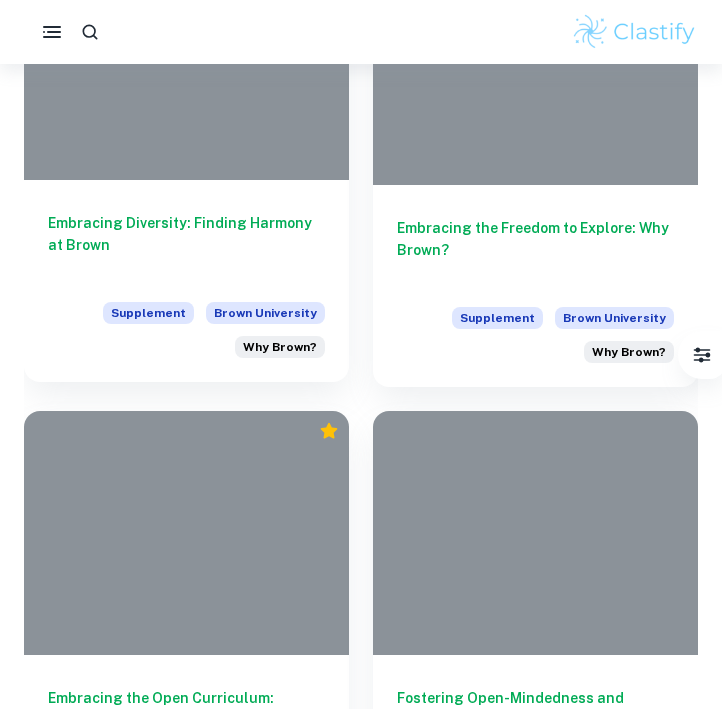 click on "Embracing Diversity: Finding Harmony at Brown" at bounding box center (186, 245) 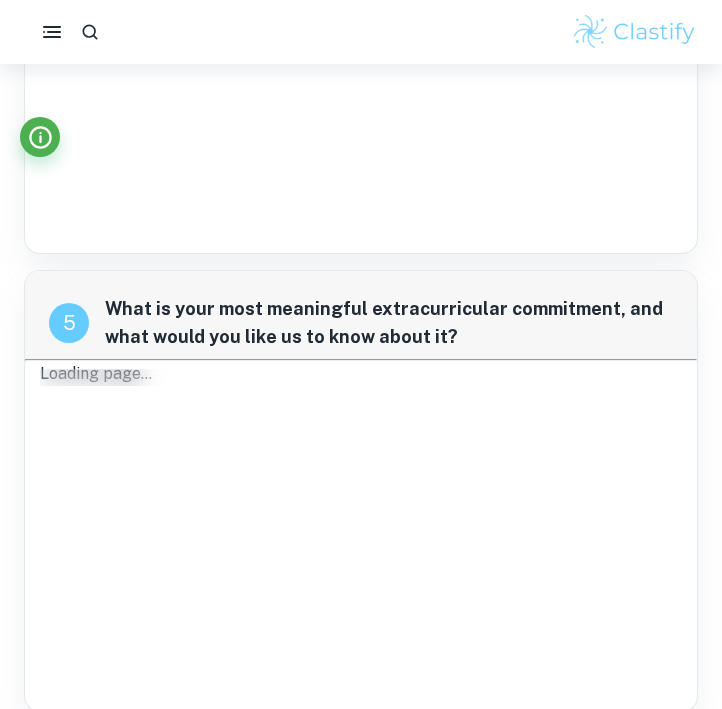 scroll, scrollTop: 3828, scrollLeft: 0, axis: vertical 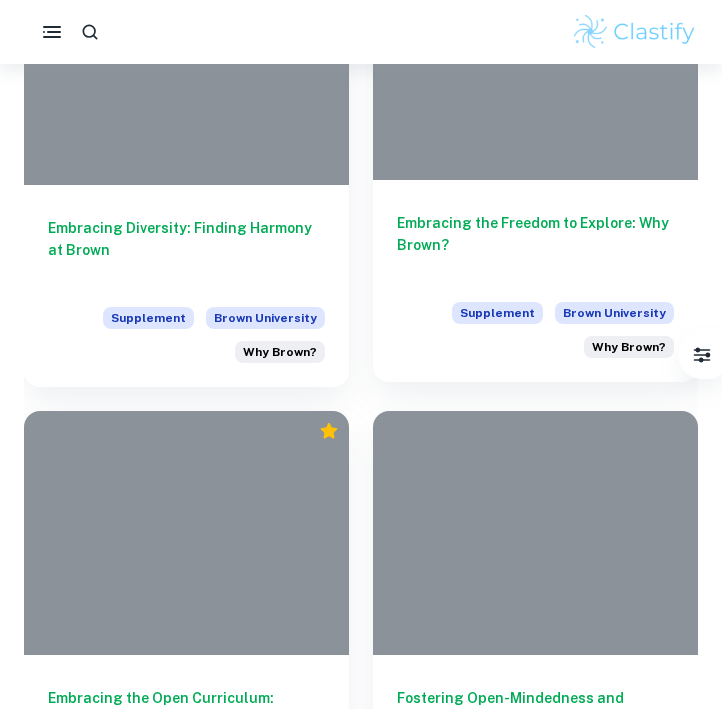 click on "Embracing the Freedom to Explore: Why Brown?" at bounding box center [535, 245] 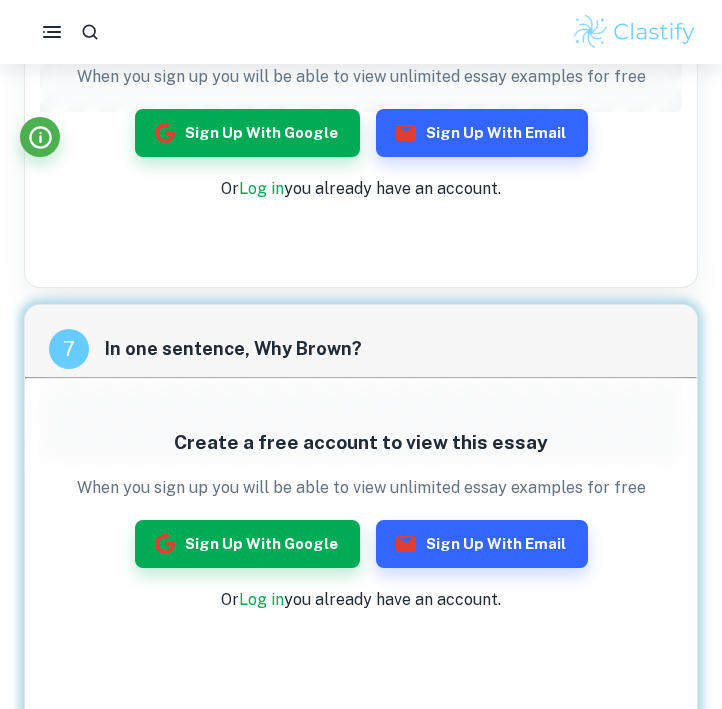 scroll, scrollTop: 3079, scrollLeft: 0, axis: vertical 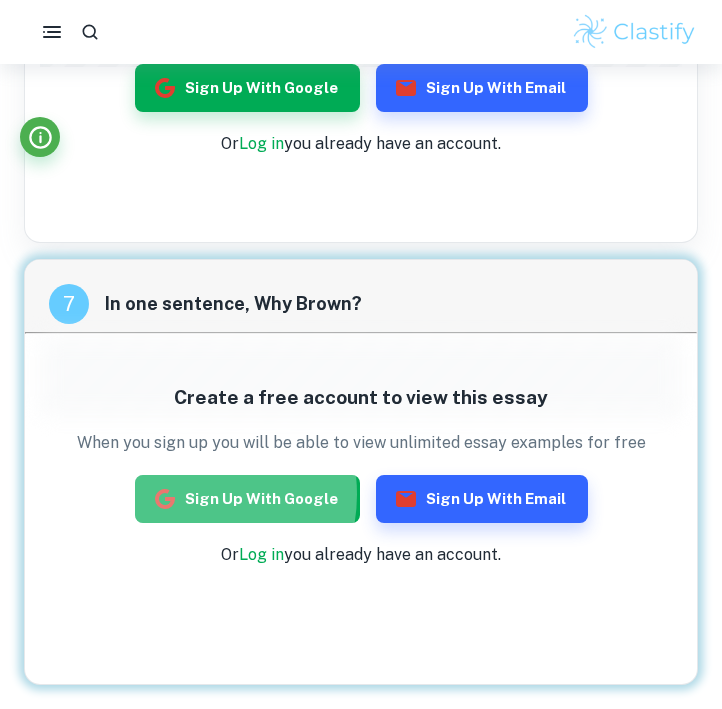 click on "Sign up with Google" at bounding box center (247, 499) 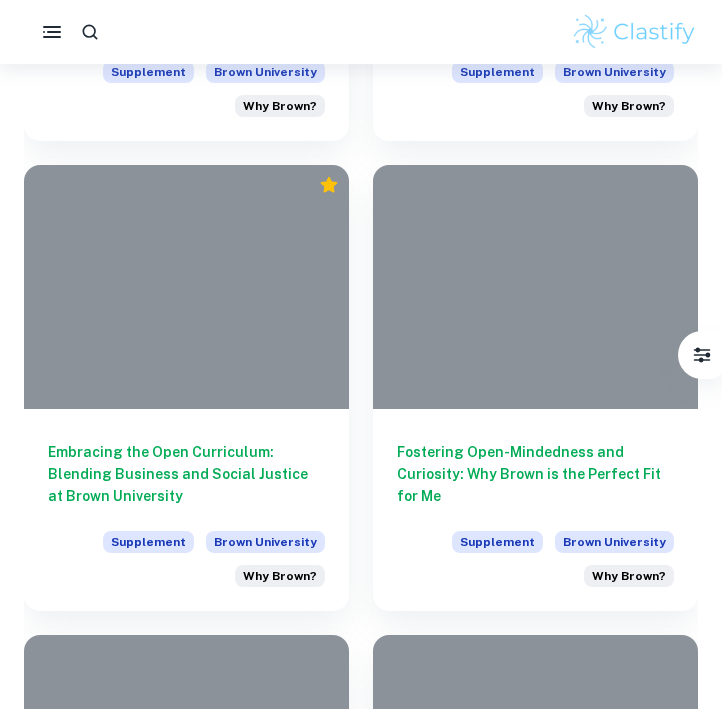 scroll, scrollTop: 2819, scrollLeft: 0, axis: vertical 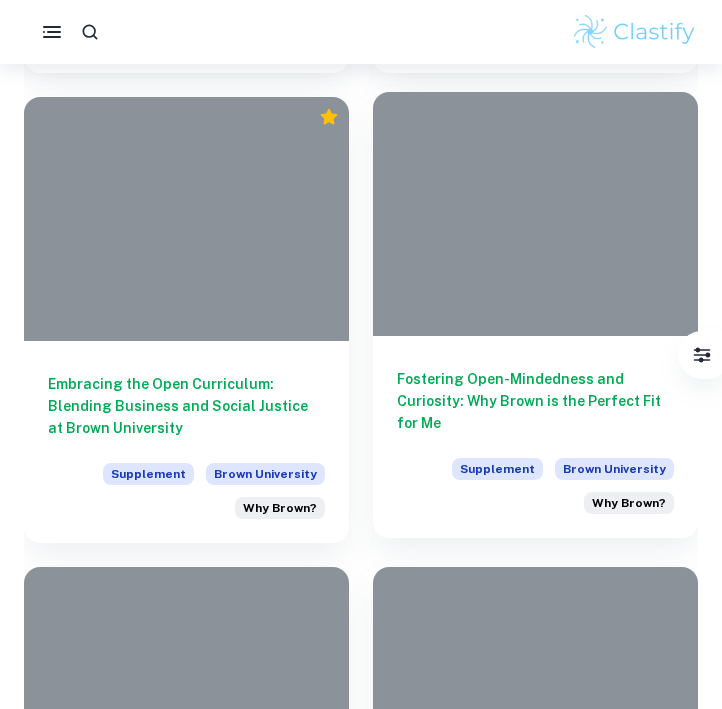 click on "Fostering Open-Mindedness and Curiosity: Why Brown is the Perfect Fit for Me" at bounding box center [535, 401] 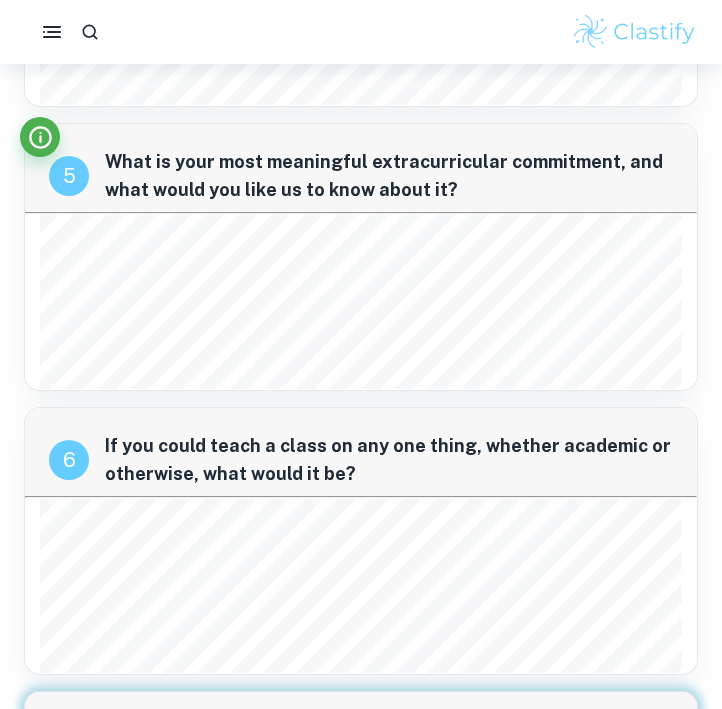 scroll, scrollTop: 2416, scrollLeft: 0, axis: vertical 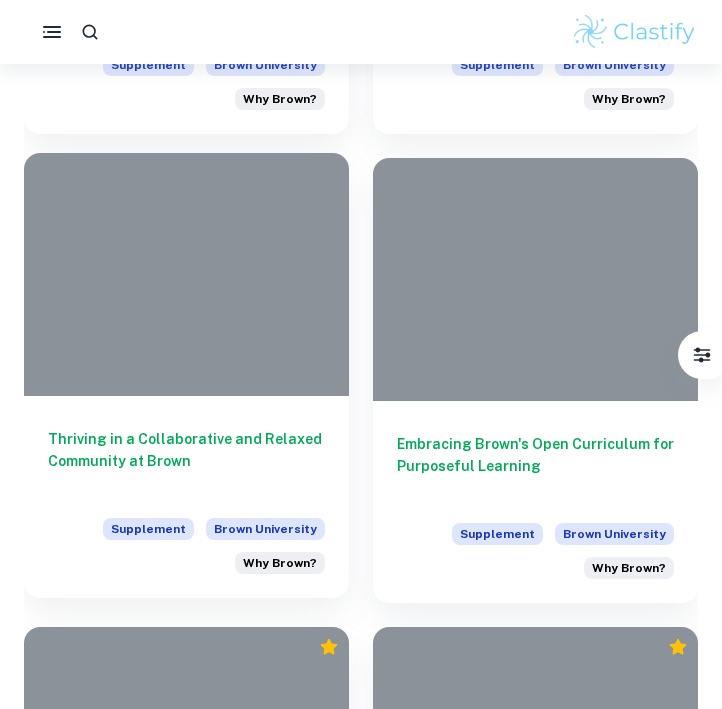 click on "Thriving in a Collaborative and Relaxed Community at Brown" at bounding box center (186, 461) 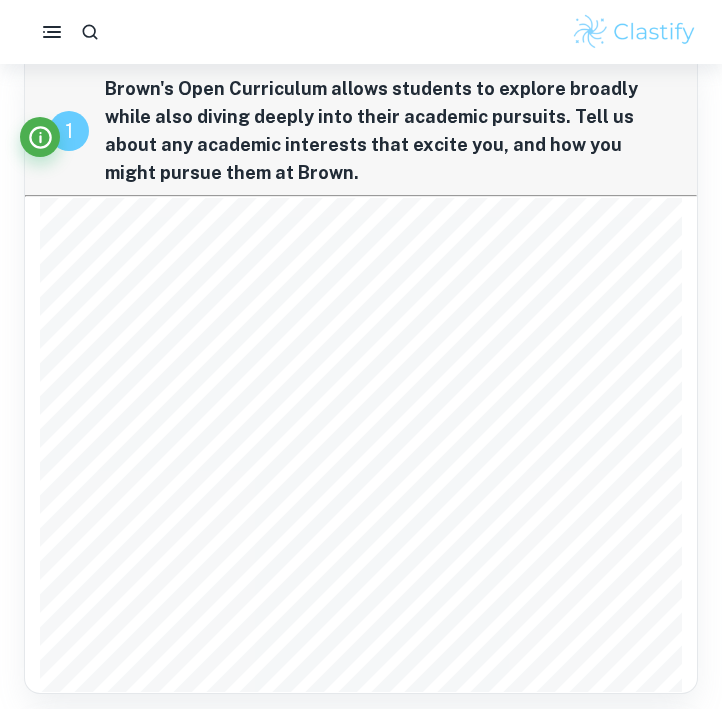 scroll, scrollTop: 39, scrollLeft: 0, axis: vertical 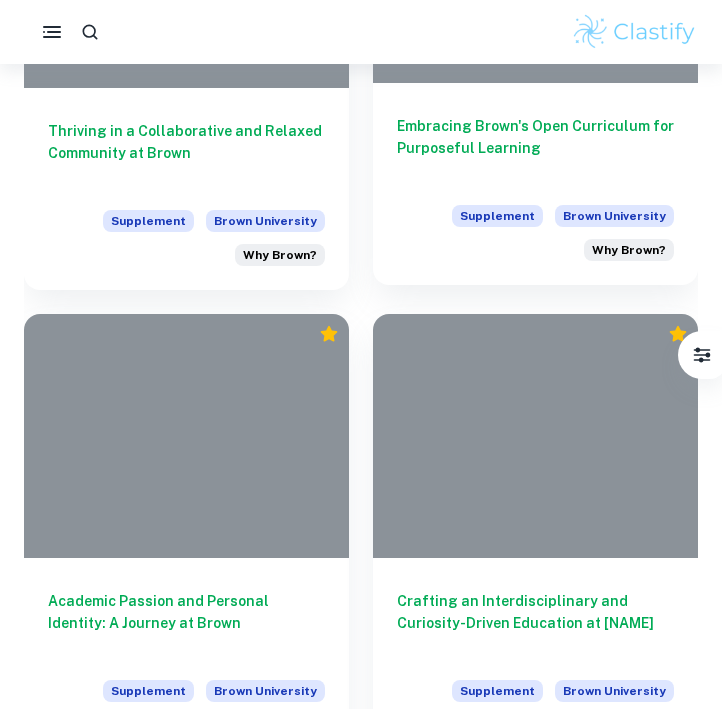 click on "Embracing Brown's Open Curriculum for Purposeful Learning" at bounding box center (535, 148) 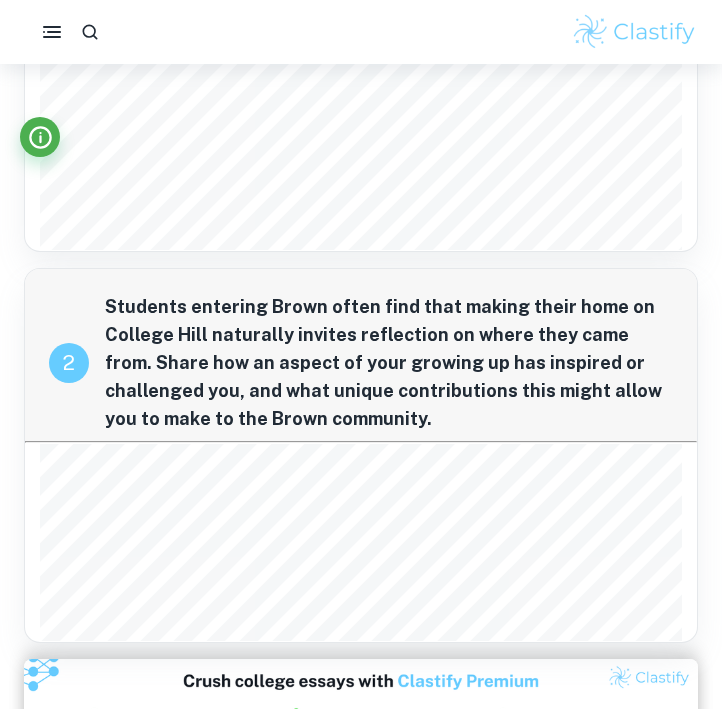 scroll, scrollTop: 0, scrollLeft: 0, axis: both 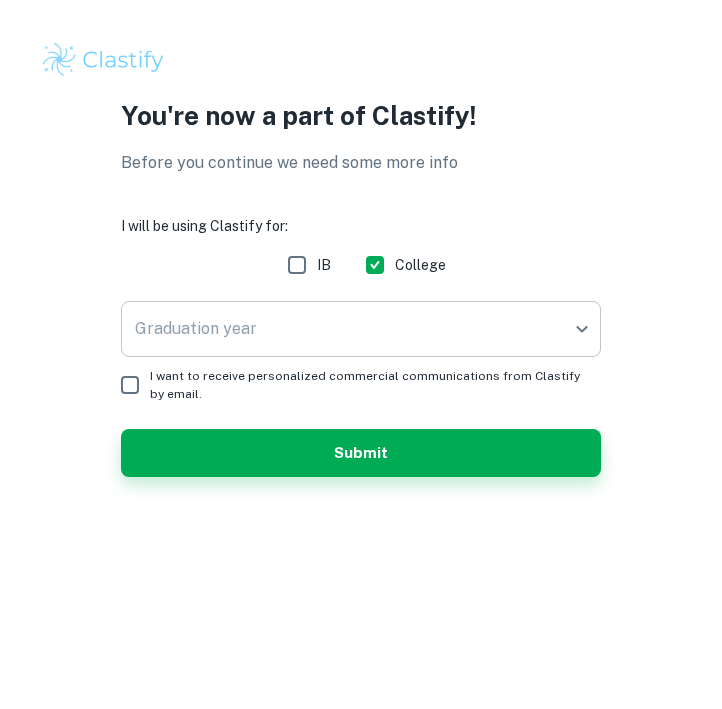 click on "We value your privacy We use cookies to enhance your browsing experience, serve personalised ads or content, and analyse our traffic. By clicking "Accept All", you consent to our use of cookies.   Cookie Policy Customise   Reject All   Accept All   Customise Consent Preferences   We use cookies to help you navigate efficiently and perform certain functions. You will find detailed information about all cookies under each consent category below. The cookies that are categorised as "Necessary" are stored on your browser as they are essential for enabling the basic functionalities of the site. ...  Show more For more information on how Google's third-party cookies operate and handle your data, see:   Google Privacy Policy Necessary Always Active Necessary cookies are required to enable the basic features of this site, such as providing secure log-in or adjusting your consent preferences. These cookies do not store any personally identifiable data. Functional Analytics Performance Advertisement Uncategorised" at bounding box center (361, 354) 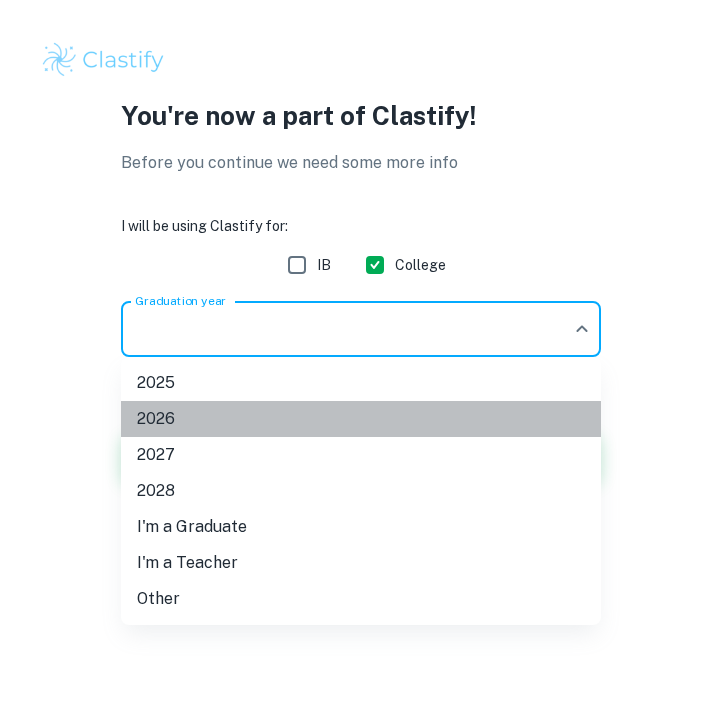 click on "2026" at bounding box center [361, 419] 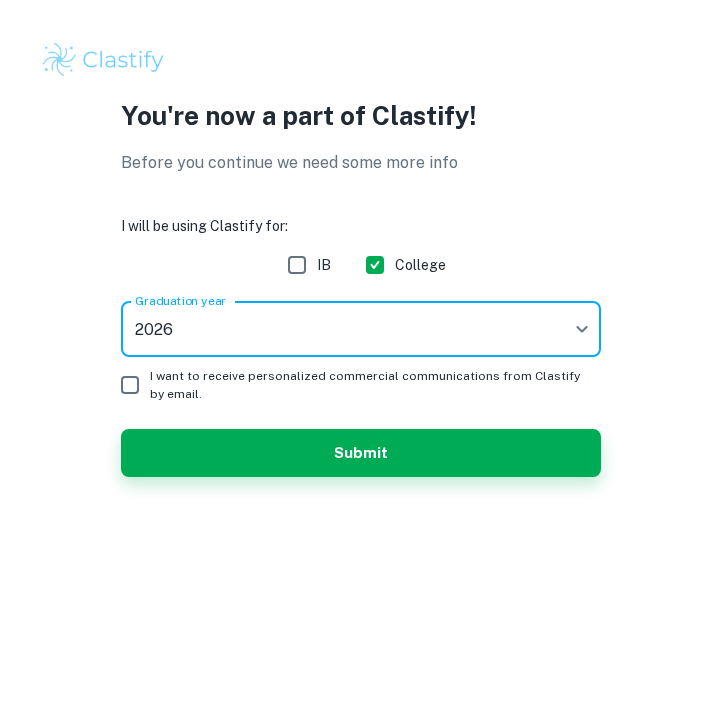 click on "I will be using Clastify for: IB College Graduation year 2026 2026 Graduation year I want to receive personalized commercial communications from Clastify by email. Submit" at bounding box center [361, 346] 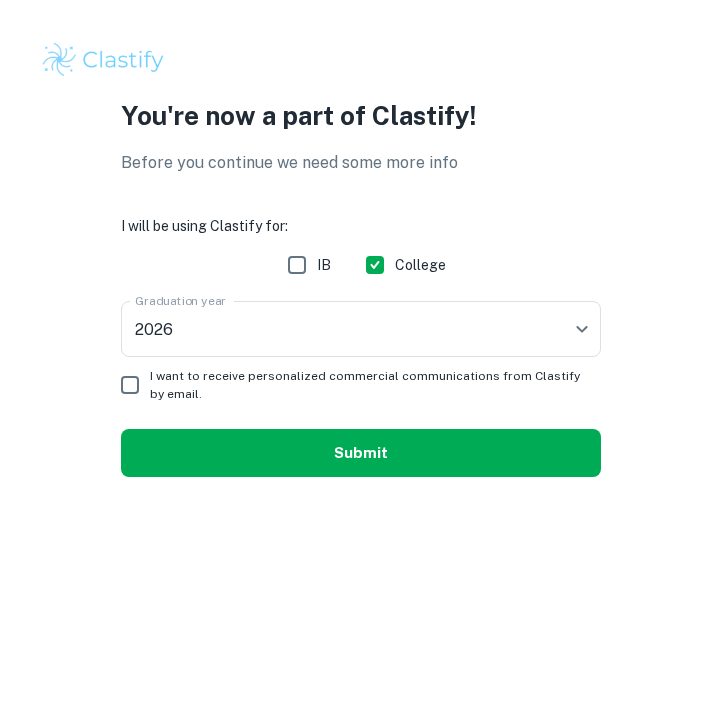 click on "Submit" at bounding box center [361, 453] 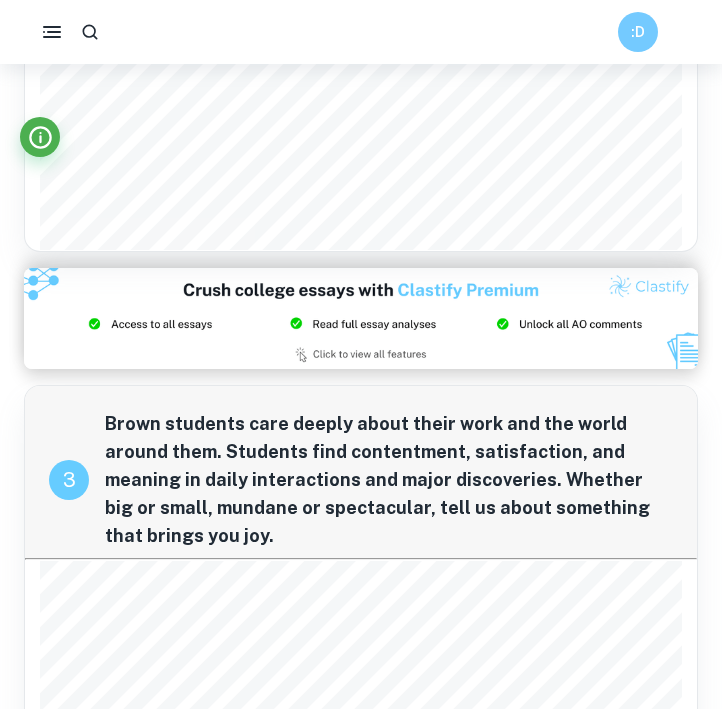 scroll, scrollTop: 2151, scrollLeft: 0, axis: vertical 